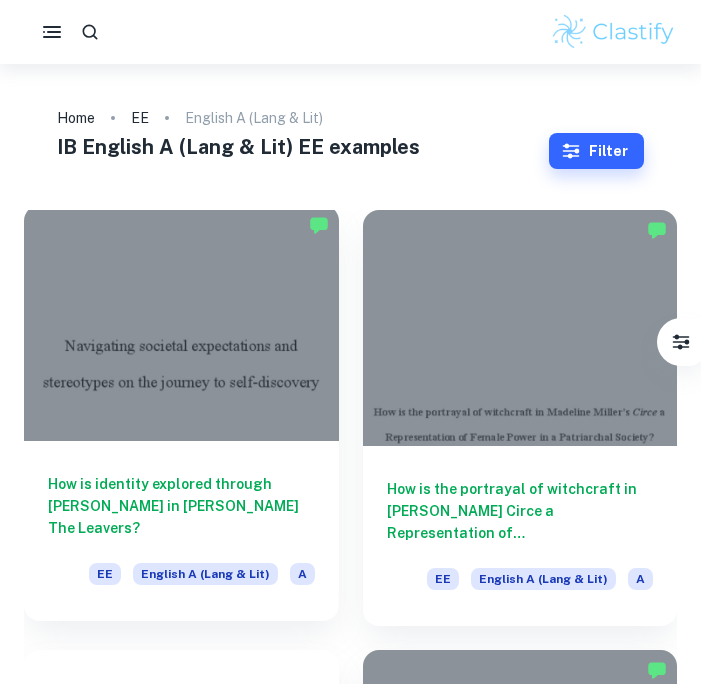 scroll, scrollTop: 0, scrollLeft: 0, axis: both 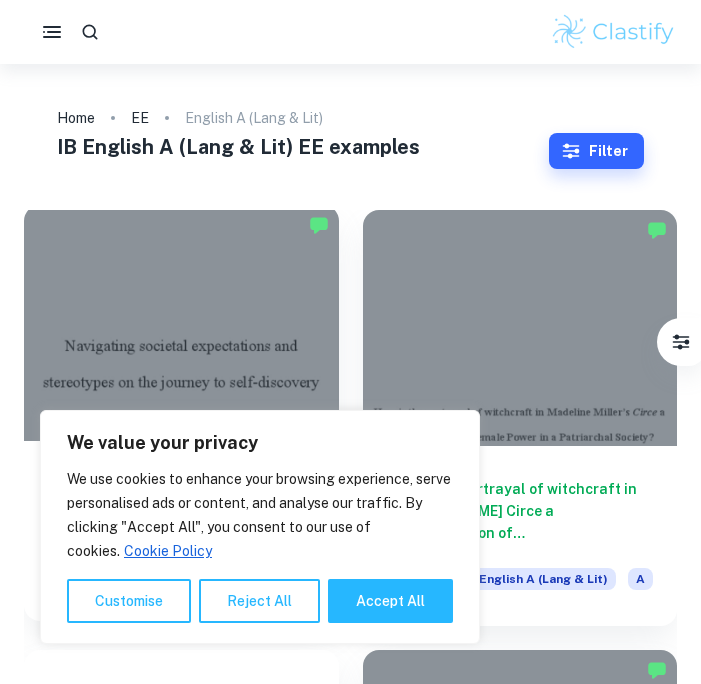 click on "We use cookies to enhance your browsing experience, serve personalised ads or content, and analyse our traffic. By clicking "Accept All", you consent to our use of cookies.   Cookie Policy" at bounding box center (260, 515) 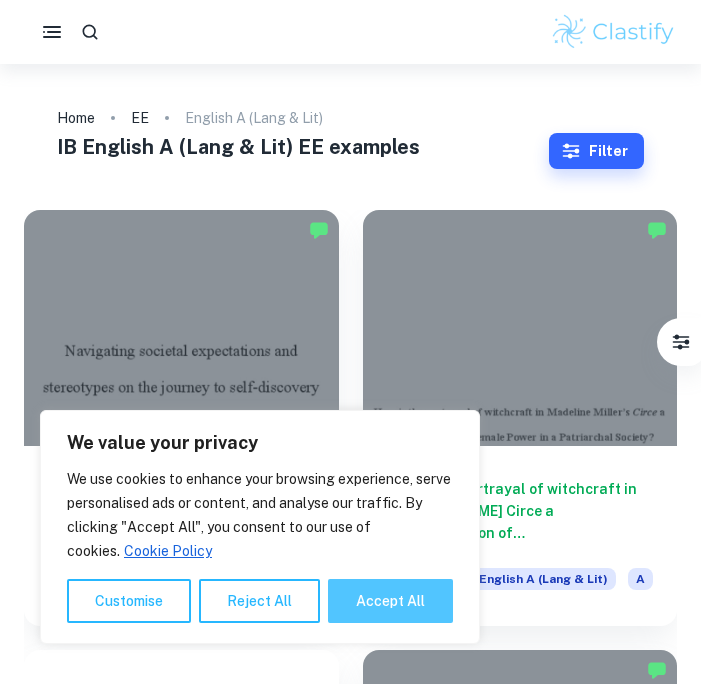 click on "Accept All" at bounding box center (390, 601) 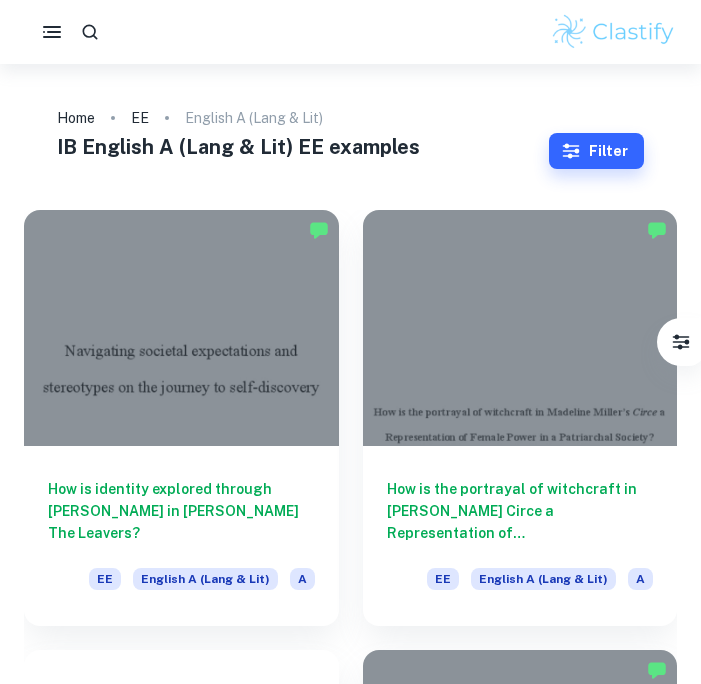 checkbox on "true" 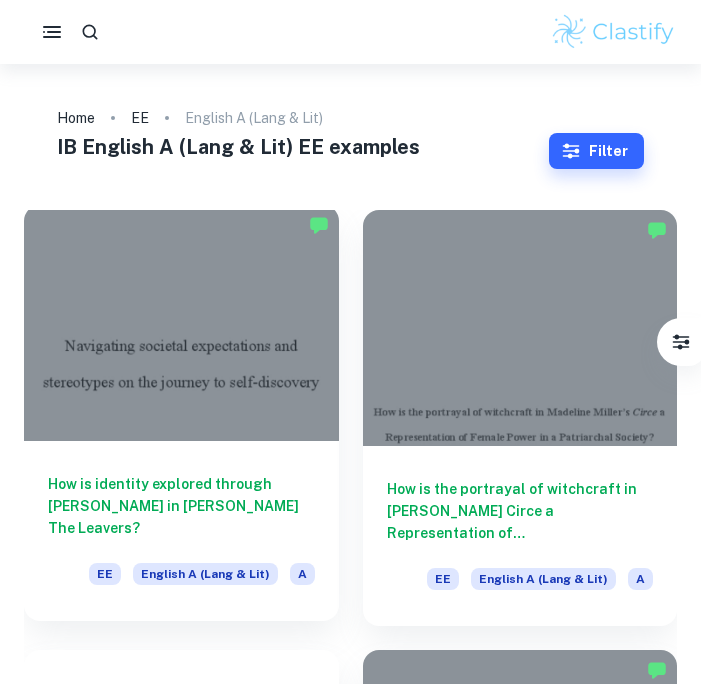 click on "How is identity explored through [PERSON_NAME] in [PERSON_NAME] The Leavers?" at bounding box center (181, 506) 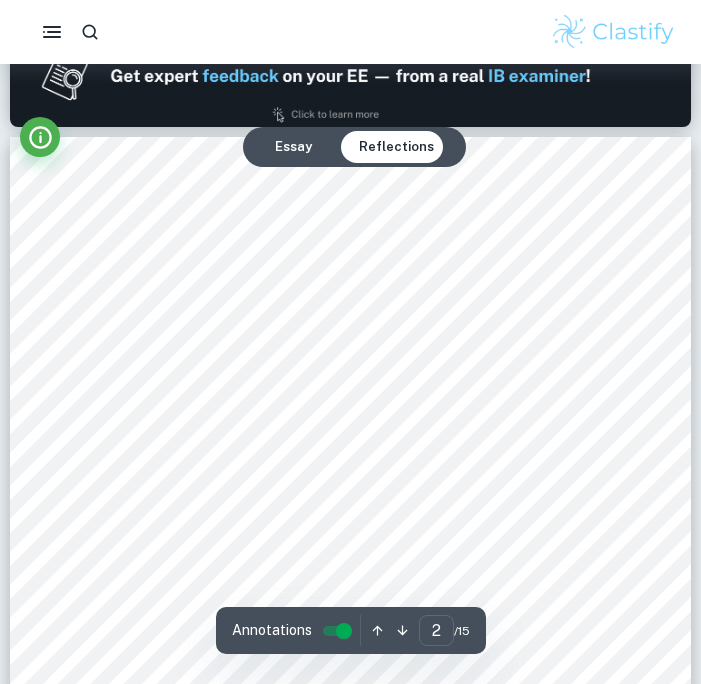 scroll, scrollTop: 1033, scrollLeft: 0, axis: vertical 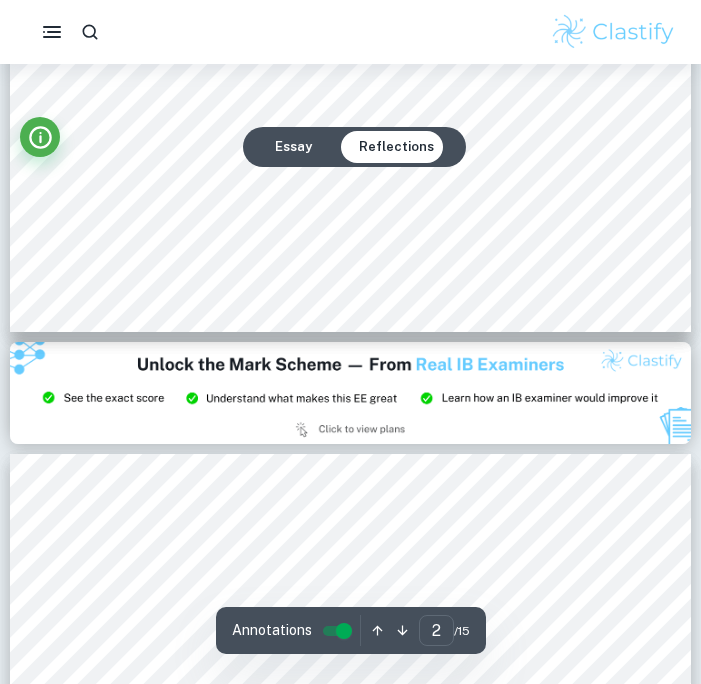 type on "3" 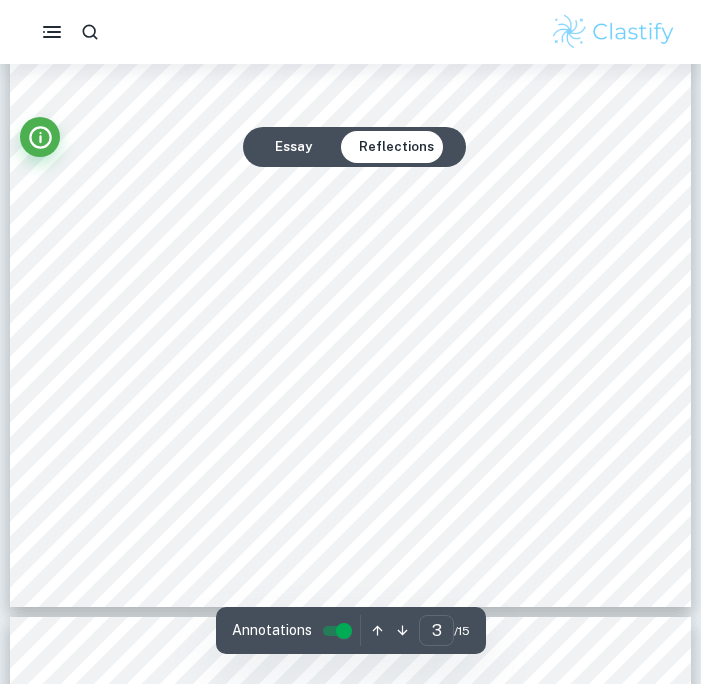 scroll, scrollTop: 2614, scrollLeft: 0, axis: vertical 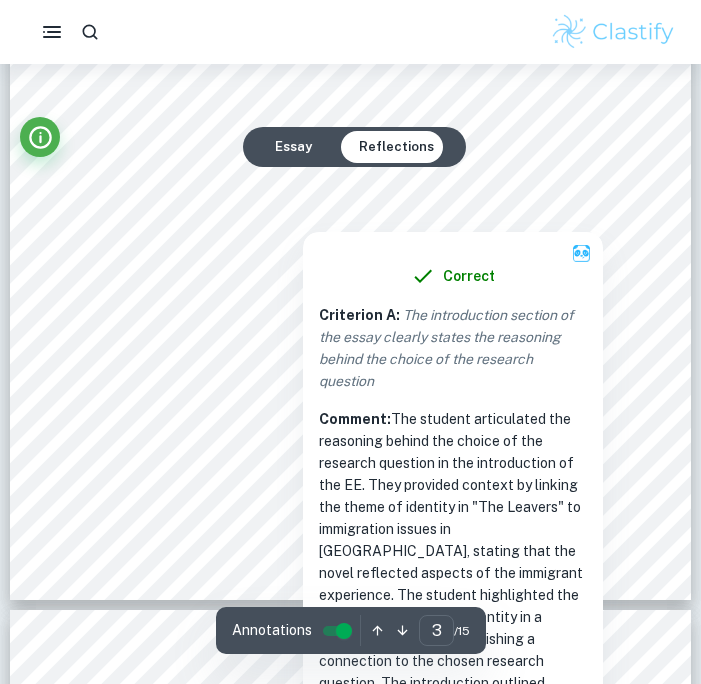 click at bounding box center (302, 213) 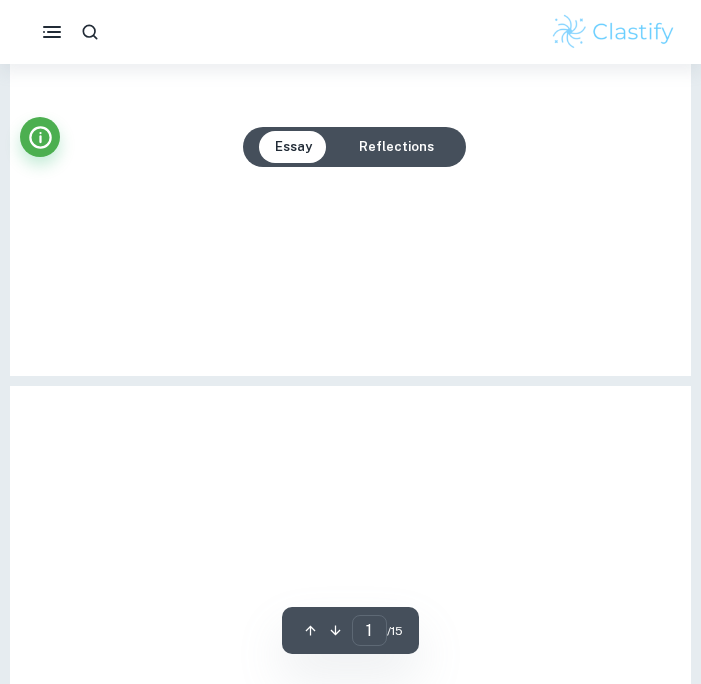 type on "3" 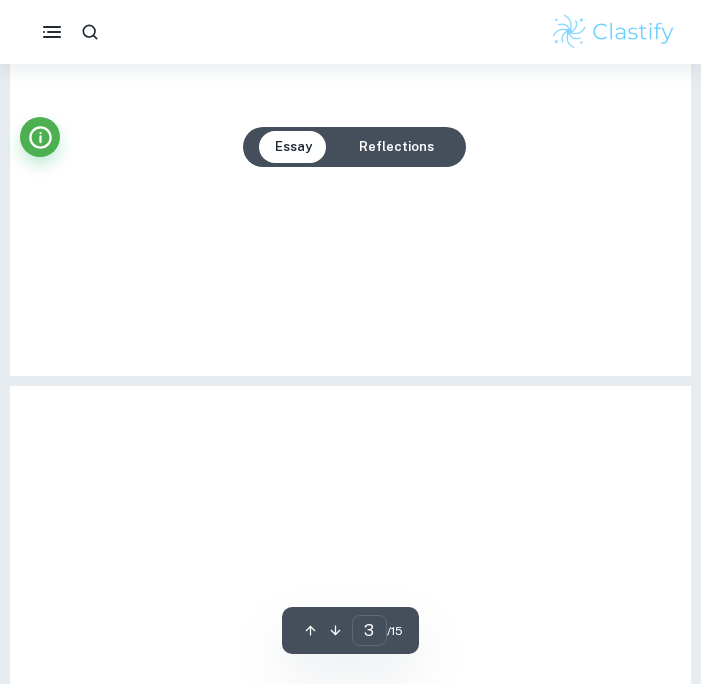 click at bounding box center (350, -105) 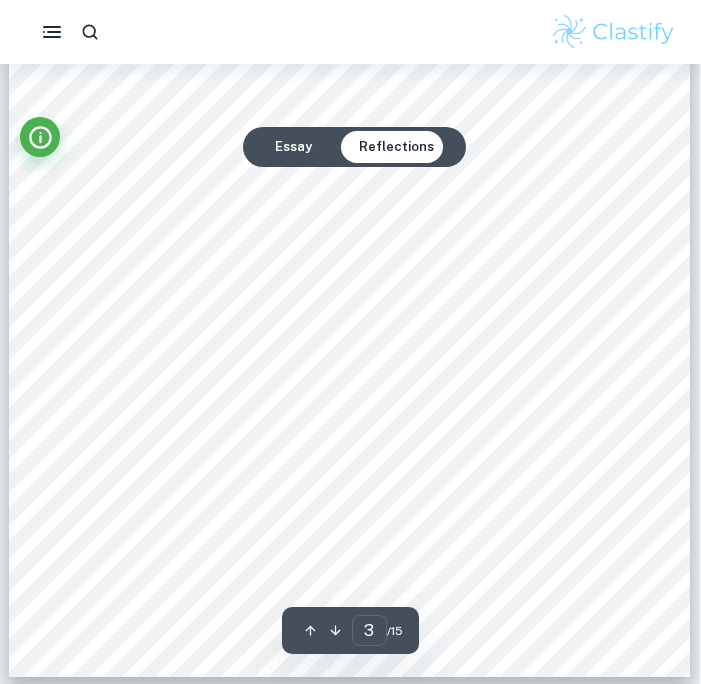 scroll, scrollTop: 2428, scrollLeft: 1, axis: both 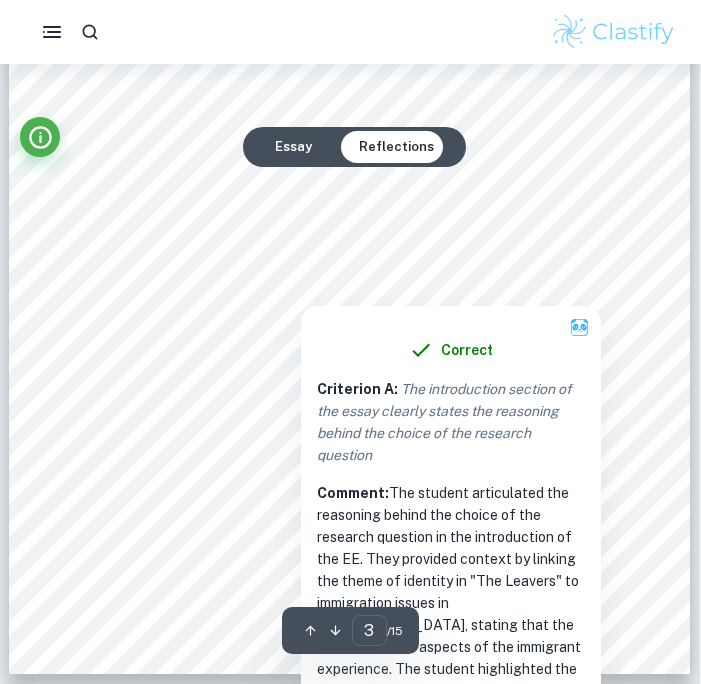 click at bounding box center [300, 287] 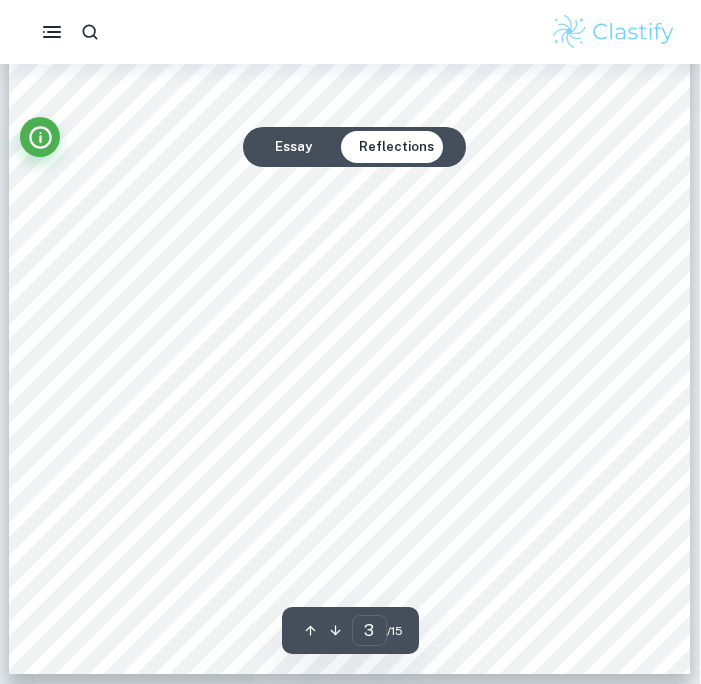 click at bounding box center (300, 287) 